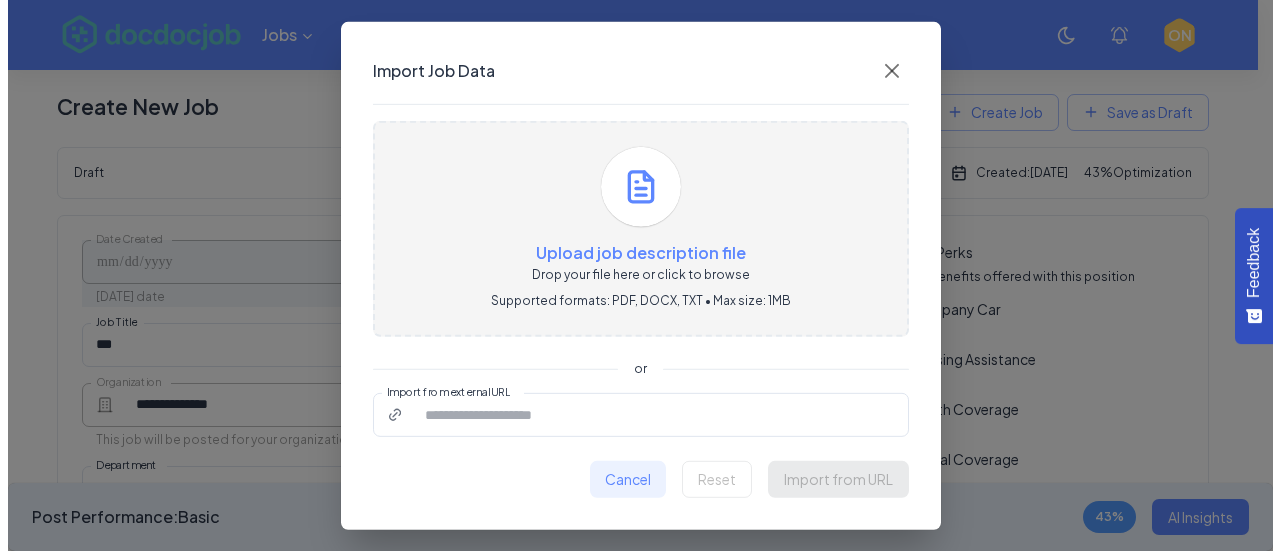 scroll, scrollTop: 0, scrollLeft: 0, axis: both 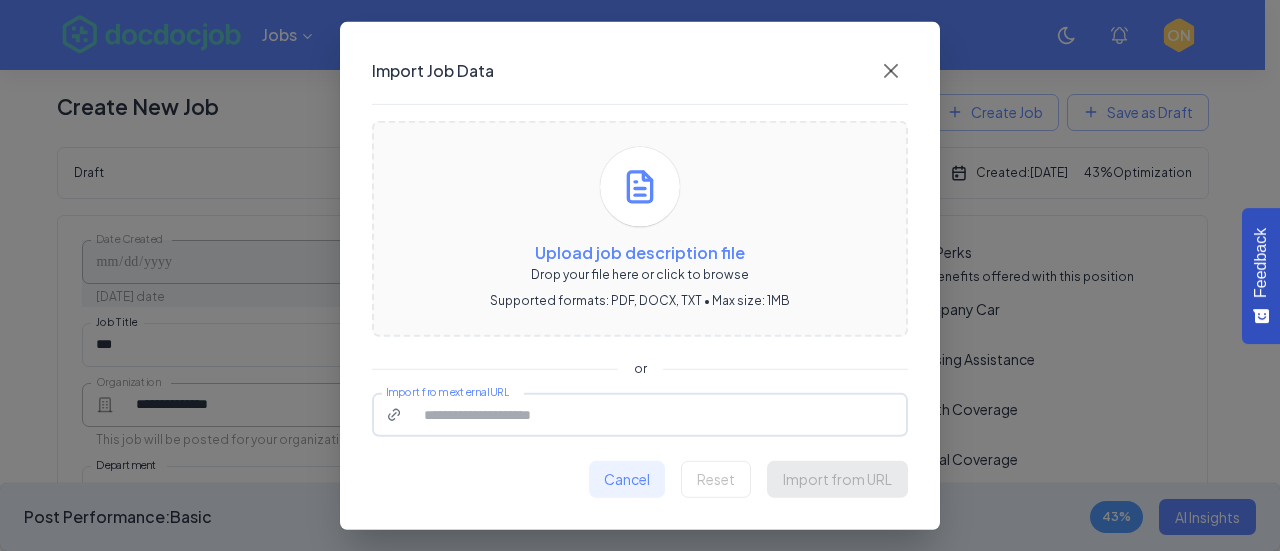 click on "Import from external URL" at bounding box center [659, 415] 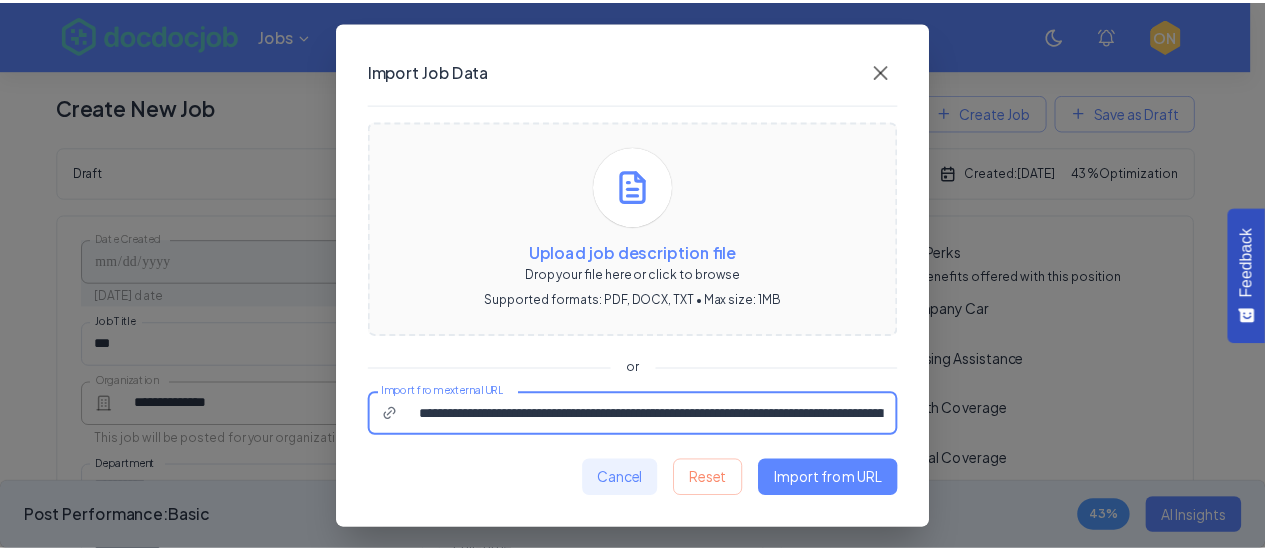 scroll, scrollTop: 0, scrollLeft: 614, axis: horizontal 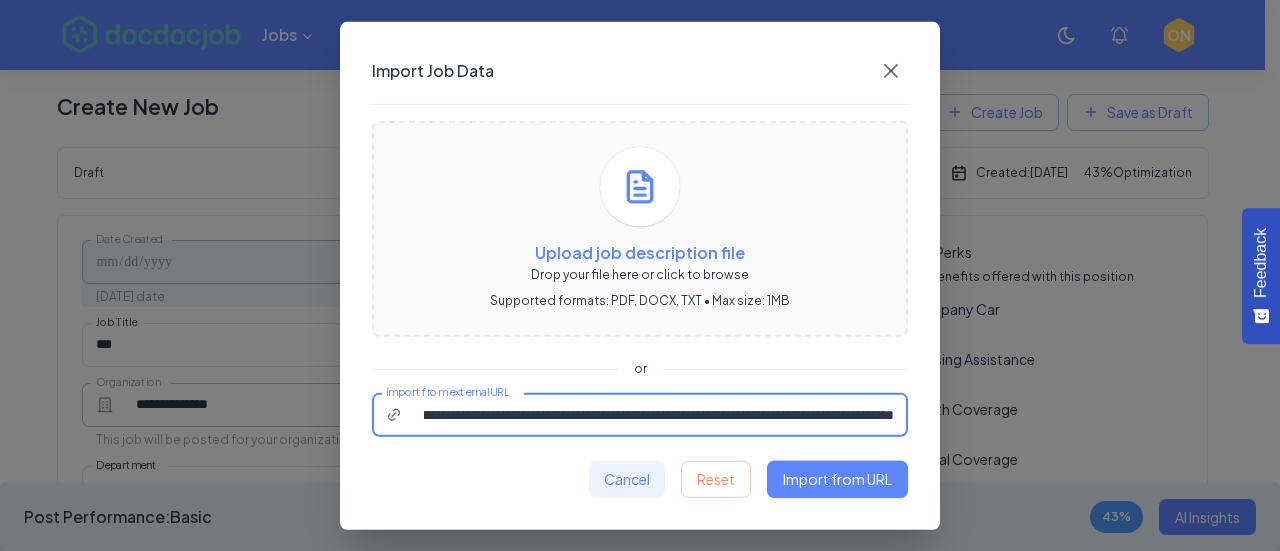 type on "**********" 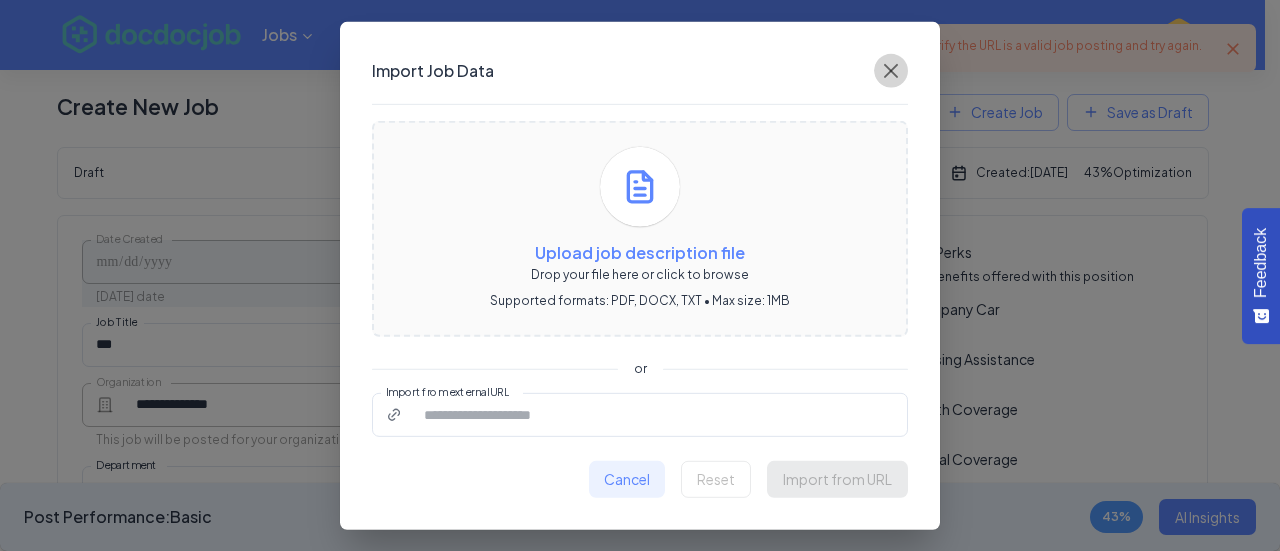 click 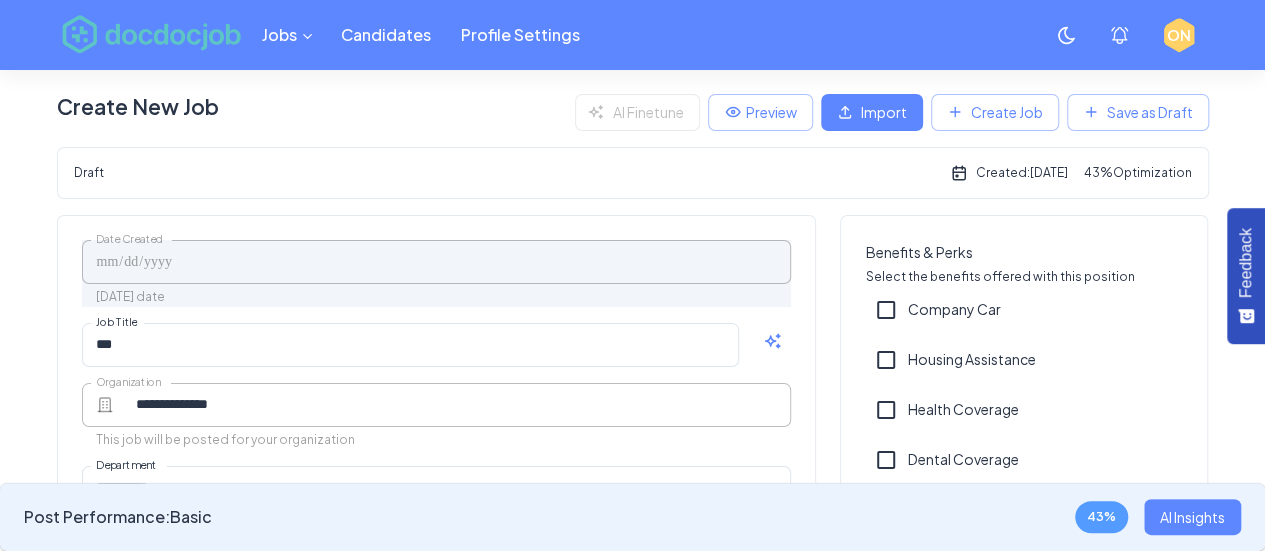 click on "Import" at bounding box center [872, 112] 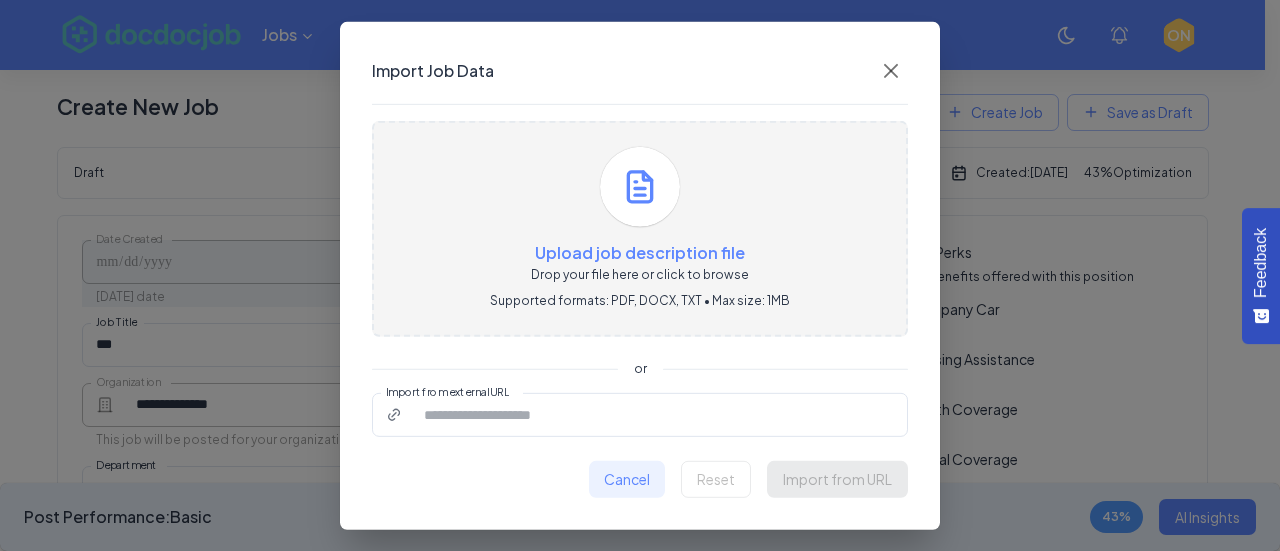 click on "Upload job description file" at bounding box center (640, 251) 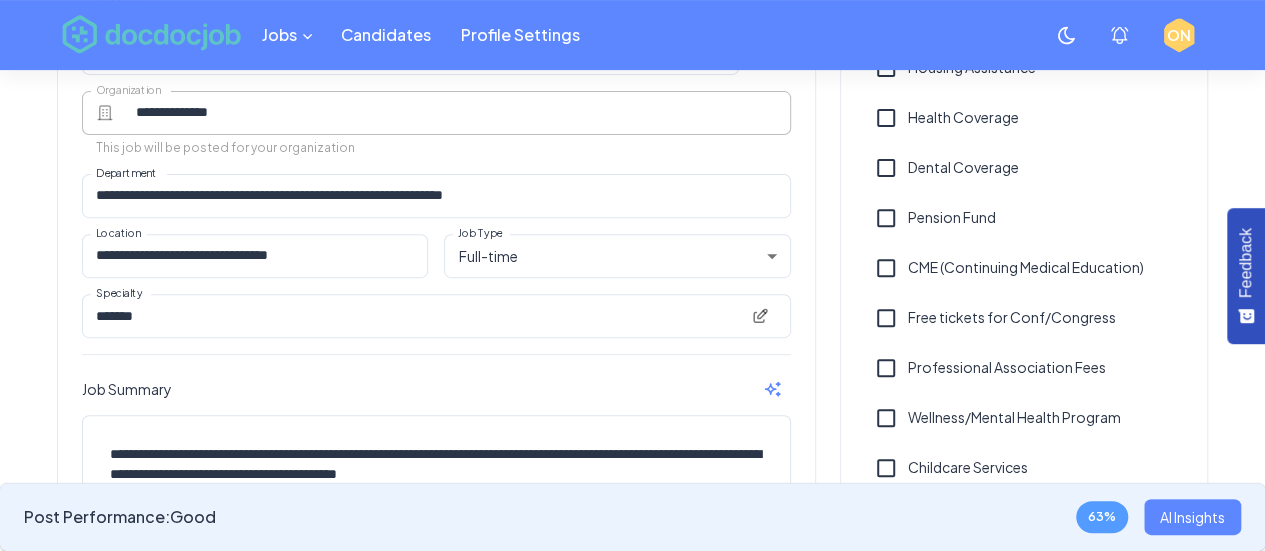 scroll, scrollTop: 300, scrollLeft: 0, axis: vertical 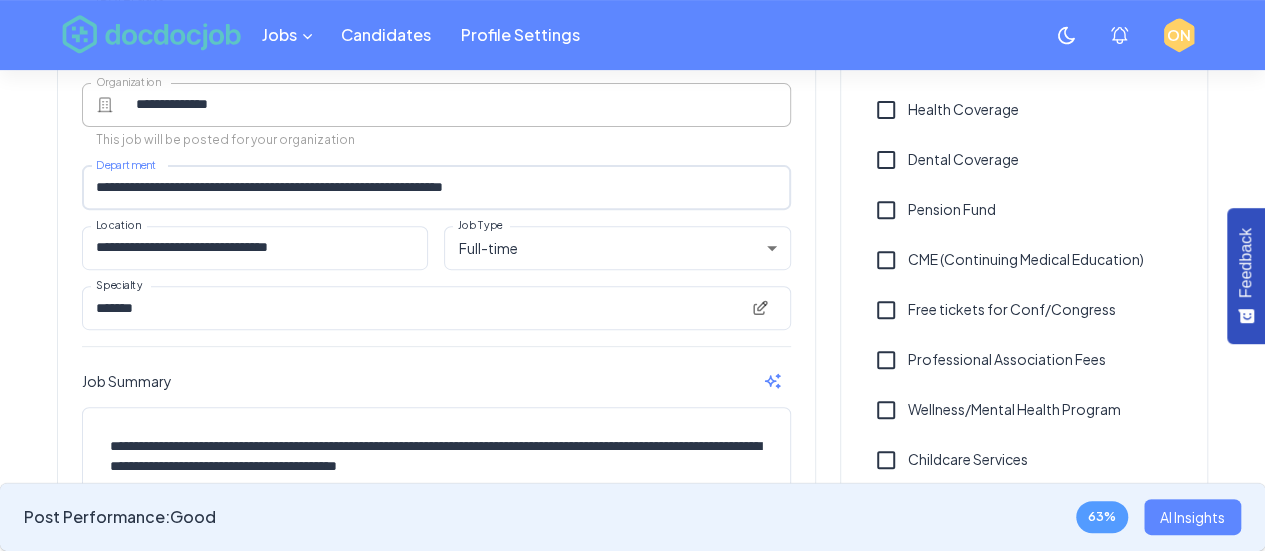 drag, startPoint x: 159, startPoint y: 186, endPoint x: 587, endPoint y: 173, distance: 428.1974 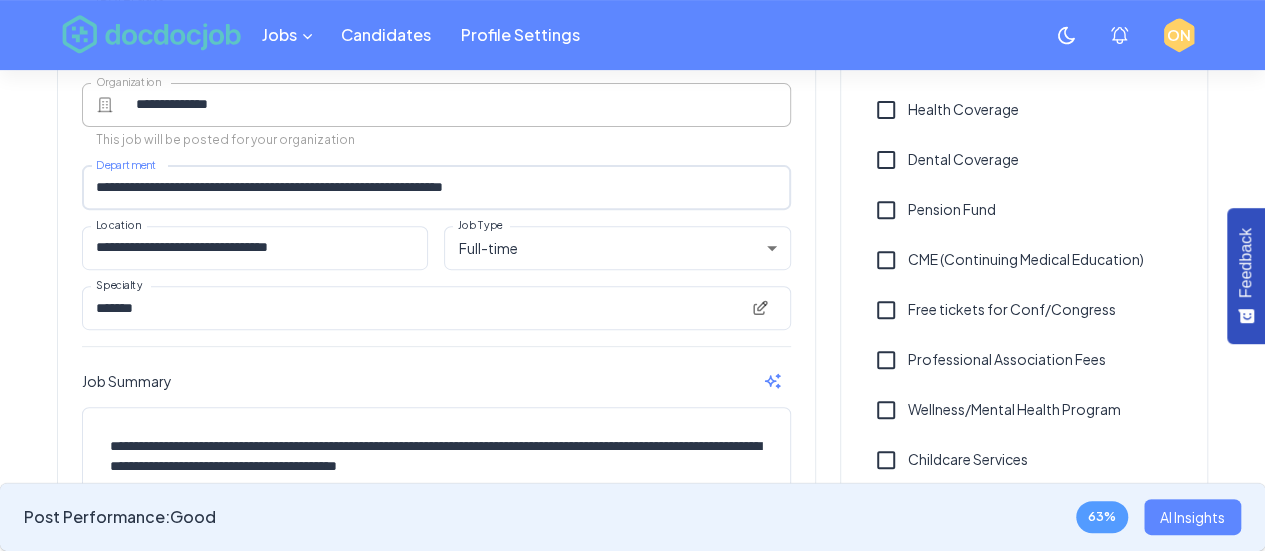 click on "**********" at bounding box center (437, 188) 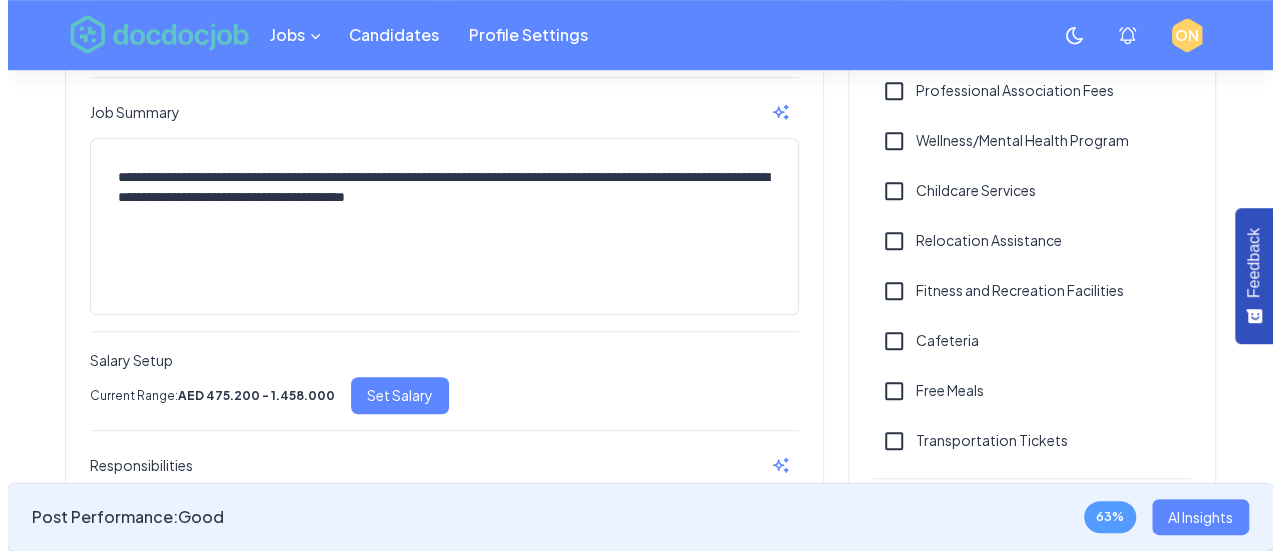 scroll, scrollTop: 600, scrollLeft: 0, axis: vertical 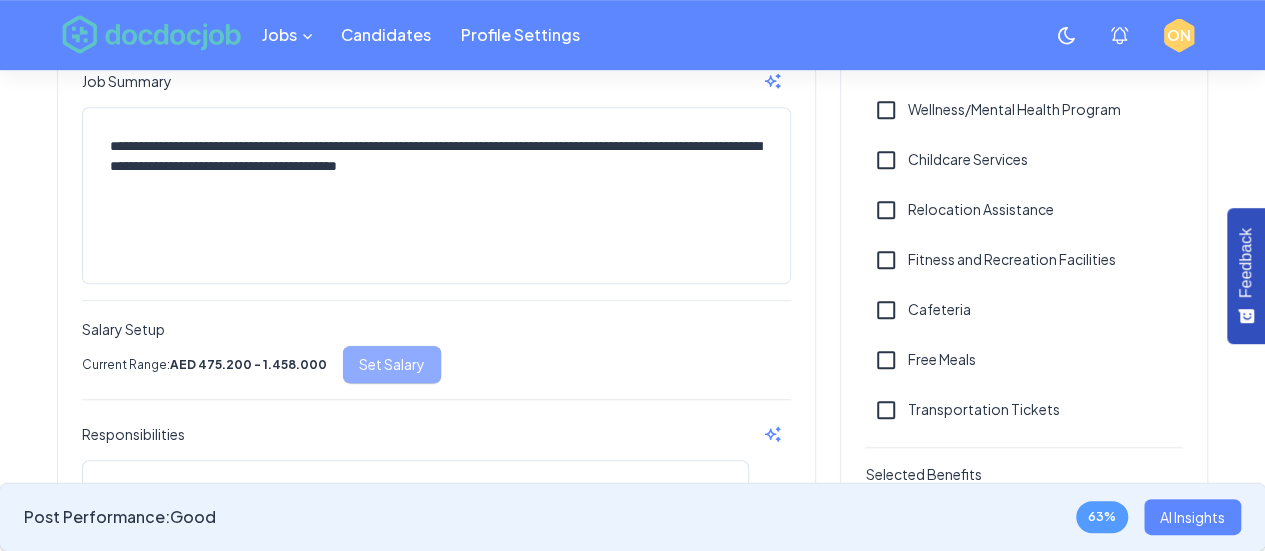 click on "Set Salary" at bounding box center (392, 364) 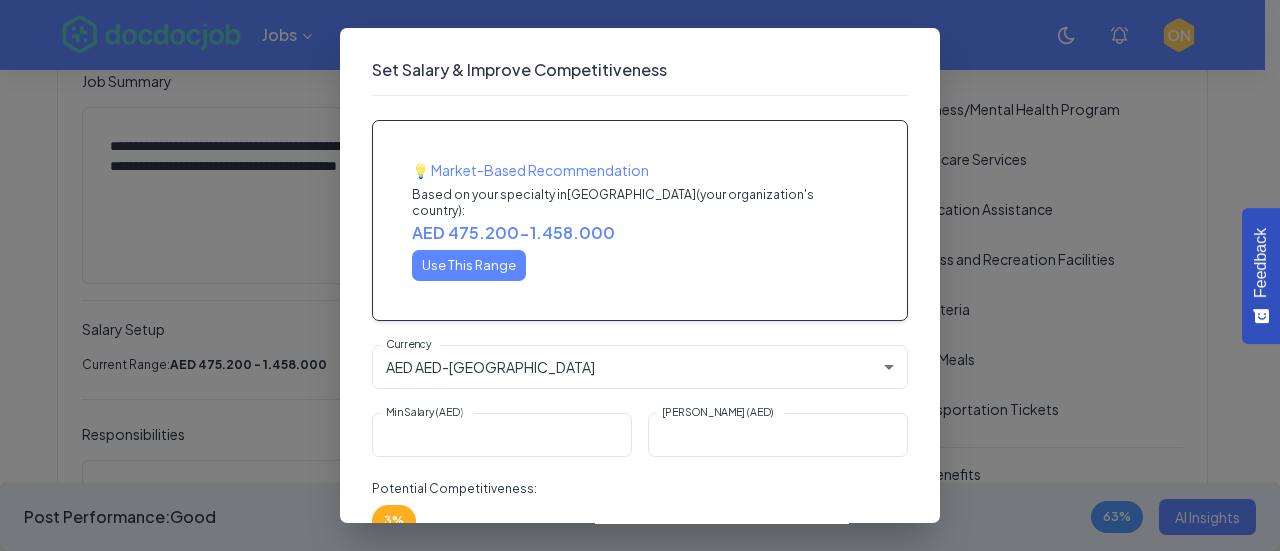 click on "Use This Range" at bounding box center (469, 265) 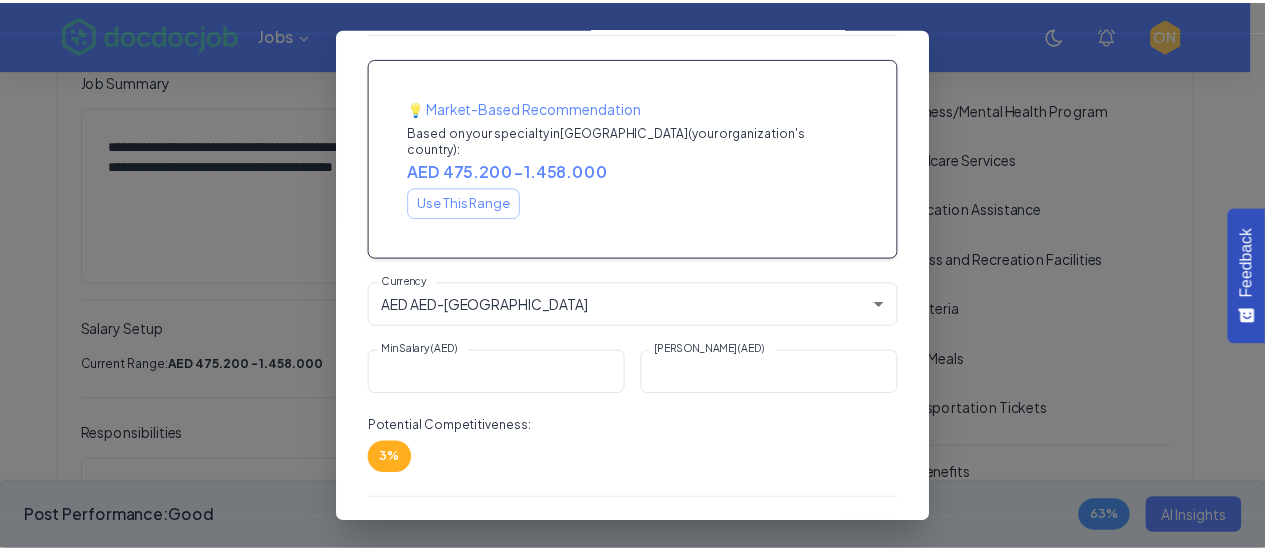 scroll, scrollTop: 112, scrollLeft: 0, axis: vertical 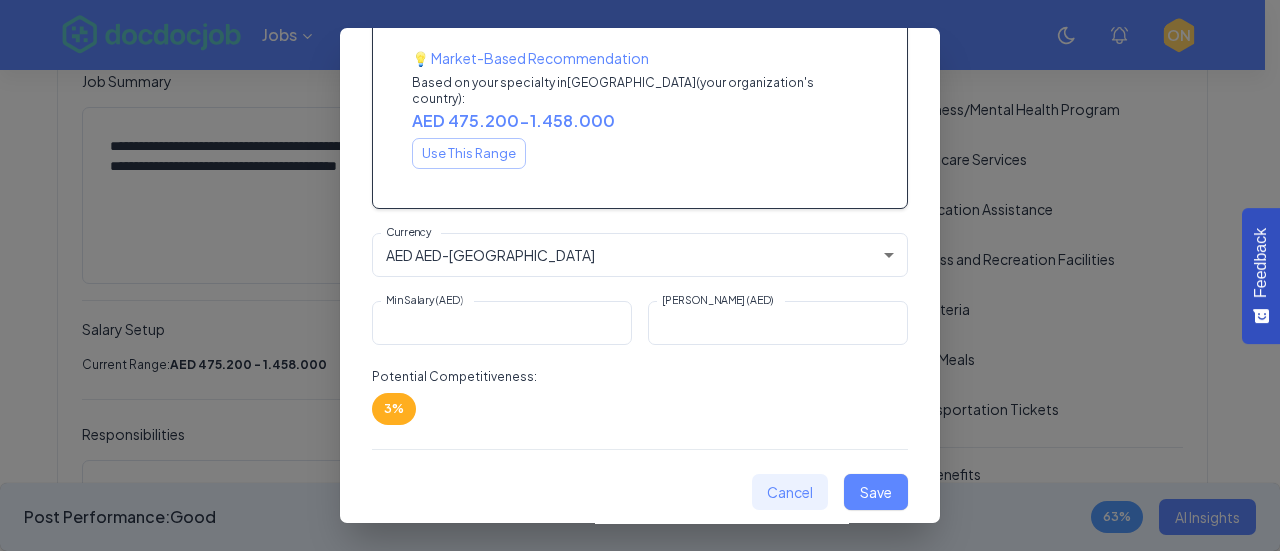 click on "Save" at bounding box center [876, 492] 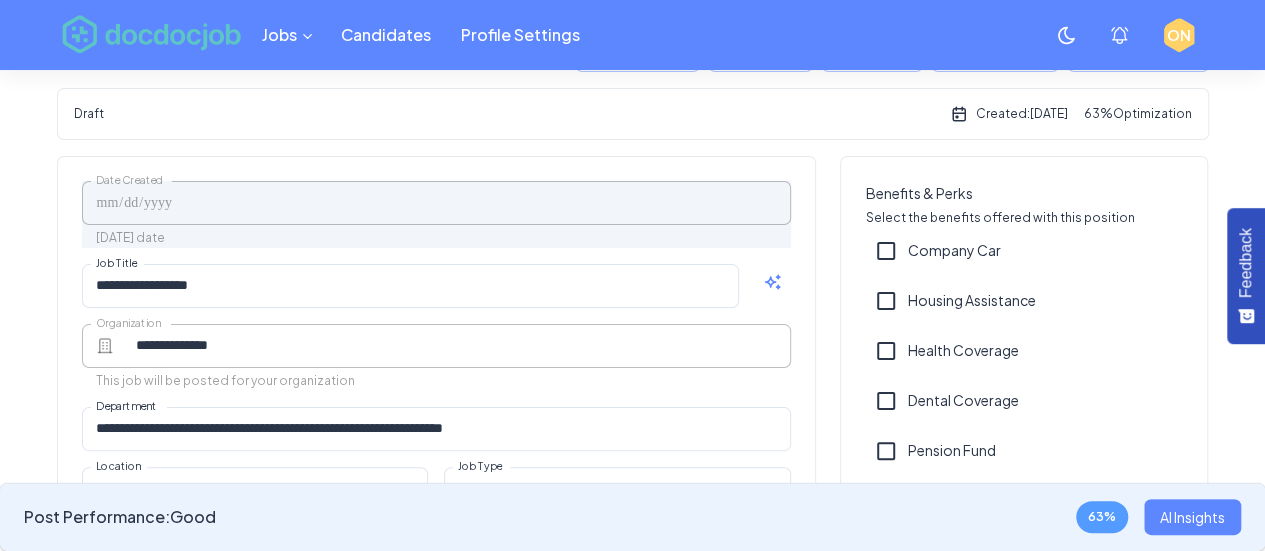 scroll, scrollTop: 0, scrollLeft: 0, axis: both 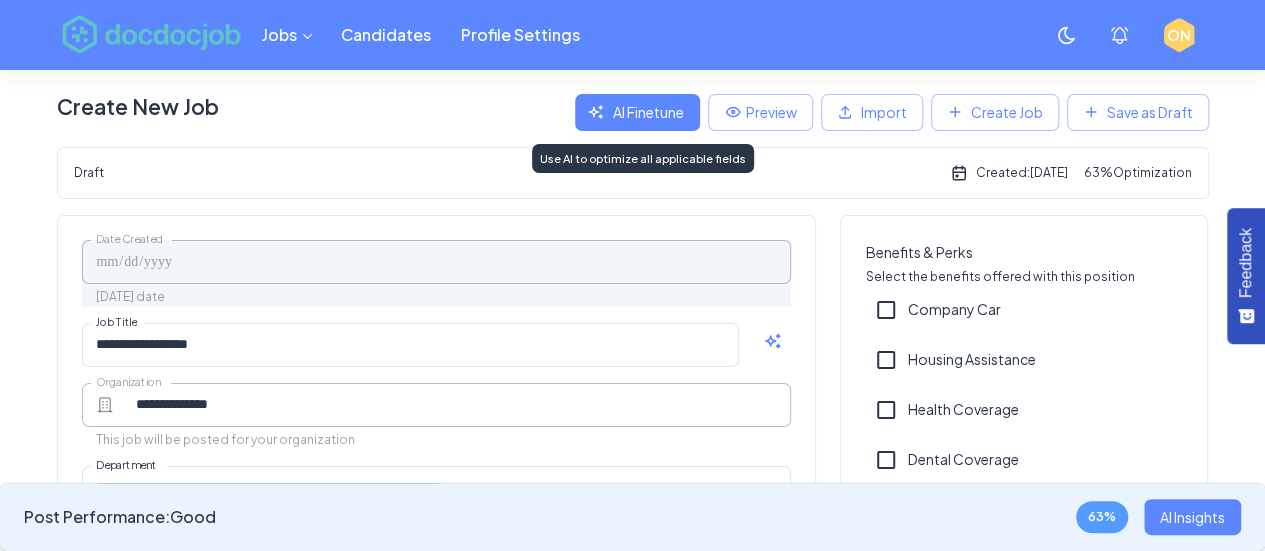 click on "AI Finetune" at bounding box center [648, 112] 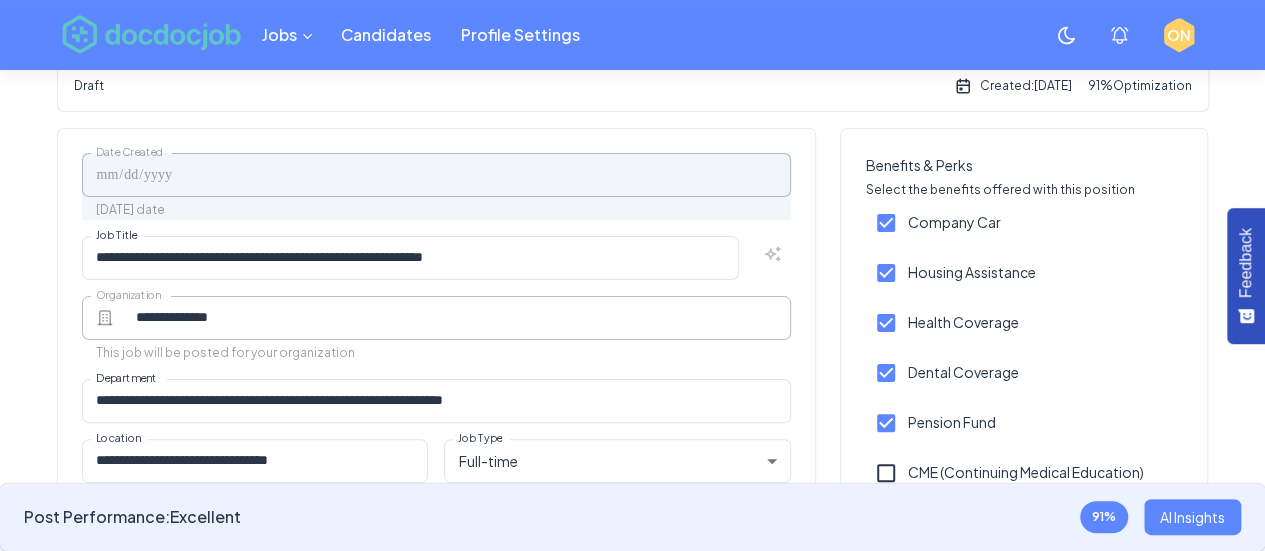 scroll, scrollTop: 0, scrollLeft: 0, axis: both 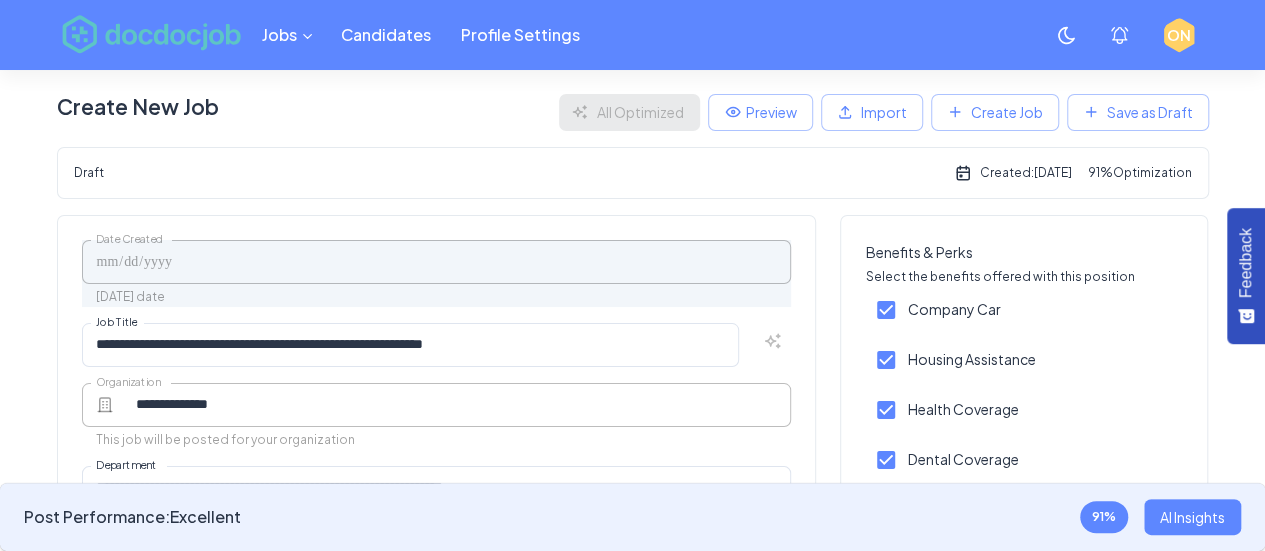 click on "Create Job" at bounding box center [995, 112] 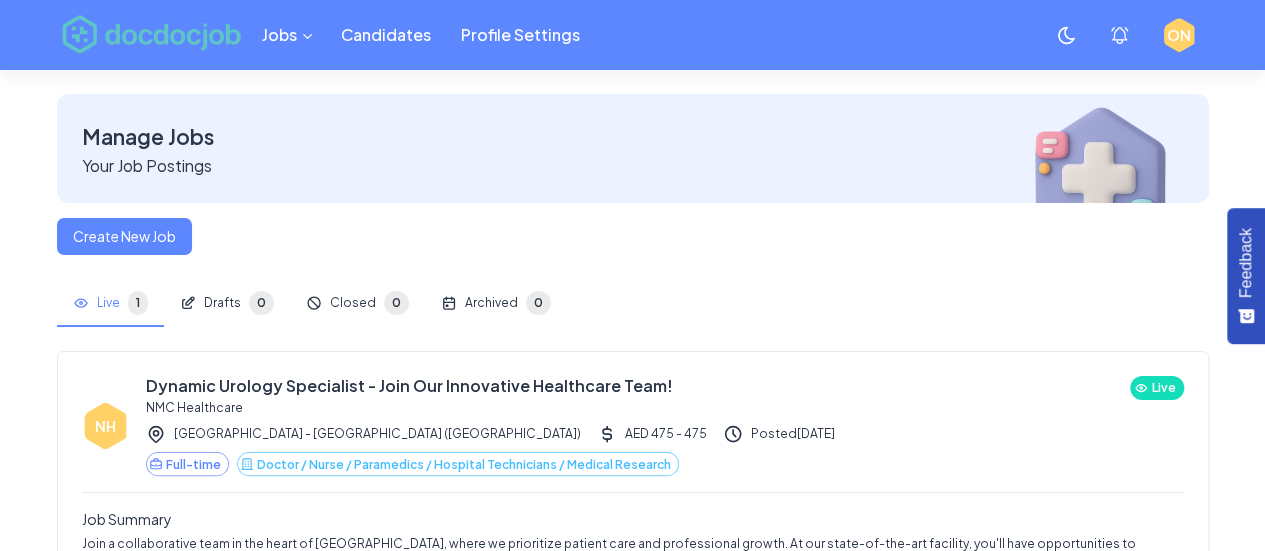 click on "Manage Jobs Your Job Postings Create New Job Live 1 Drafts 0 Closed 0 Archived 0 NH Dynamic Urology Specialist - Join Our Innovative Healthcare Team! NMC Healthcare [GEOGRAPHIC_DATA] - [GEOGRAPHIC_DATA] ([GEOGRAPHIC_DATA]) AED 475 - 475 Posted  [DATE] Full-time Doctor / Nurse / Paramedics / Hospital Technicians / Medical Research Live Job Summary Join a collaborative team in the heart of [GEOGRAPHIC_DATA], where we prioritize patient care and professional growth. At our state-of-the-art facility, you'll have opportunities to advance your career while enjoying the vibrant culture and lifestyle that the [GEOGRAPHIC_DATA] offers. View Full Details" at bounding box center [633, 368] 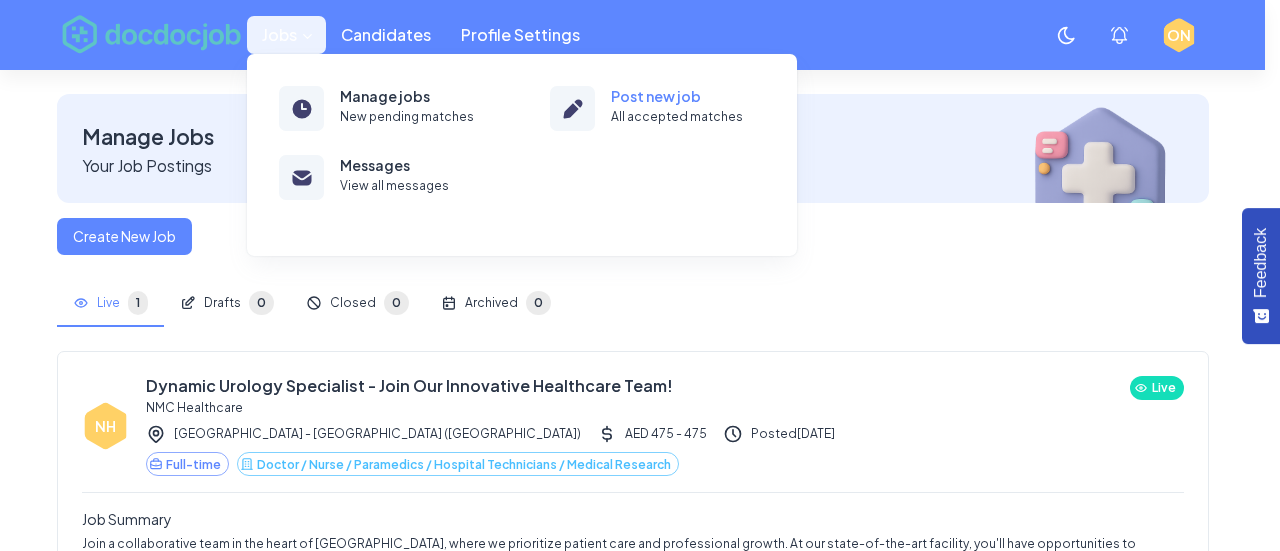 click on "Post new job" at bounding box center [731, 97] 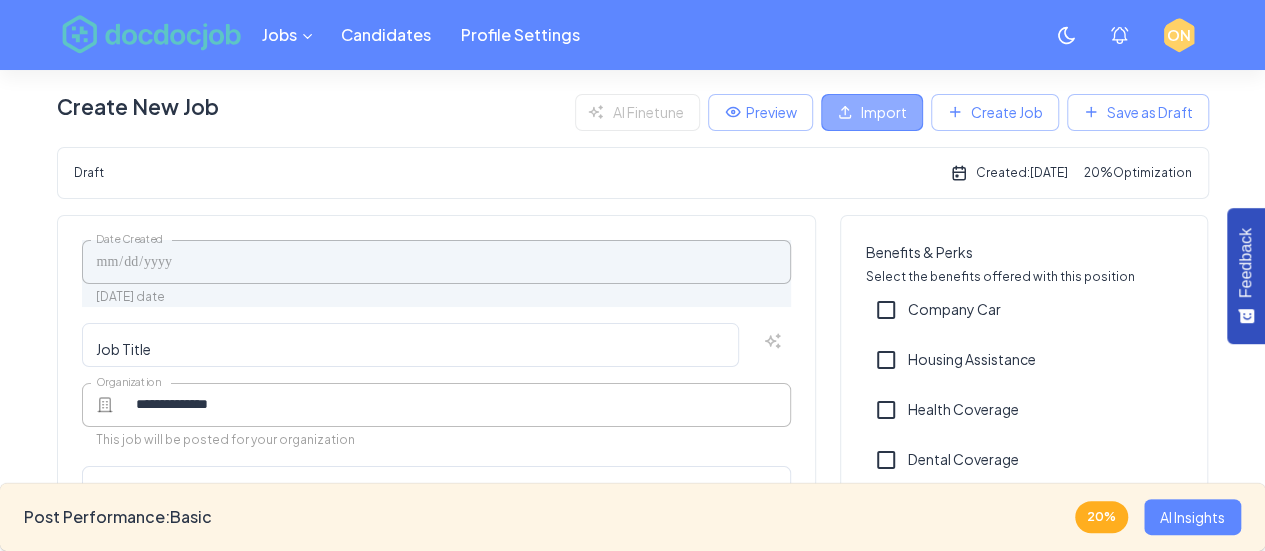 click on "Import" at bounding box center [872, 112] 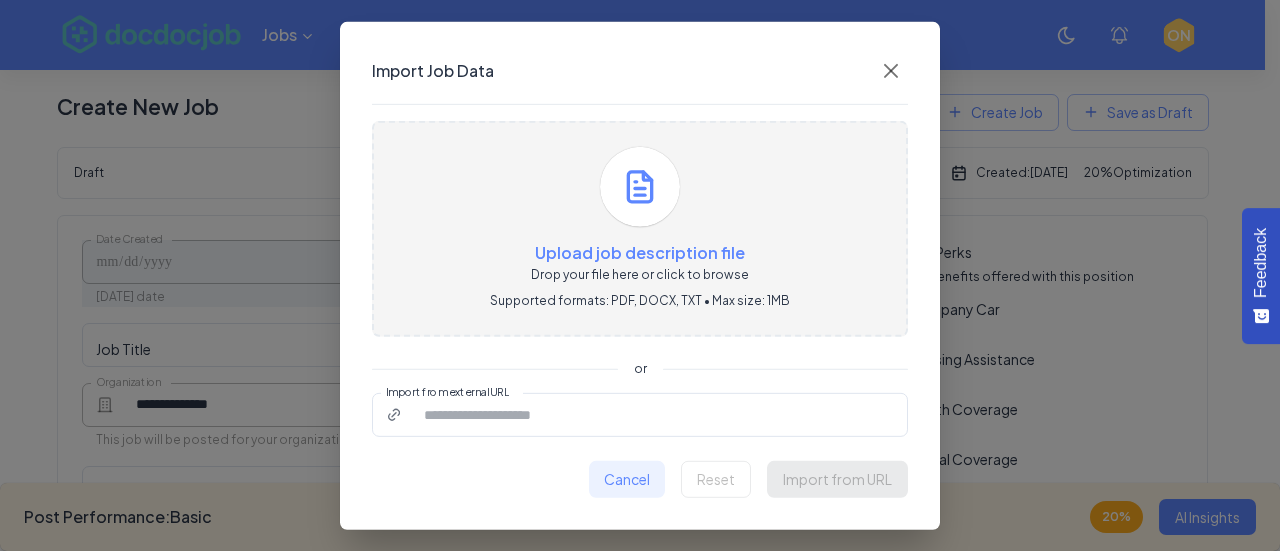 click on "Drop your file here or click to browse" at bounding box center (640, 275) 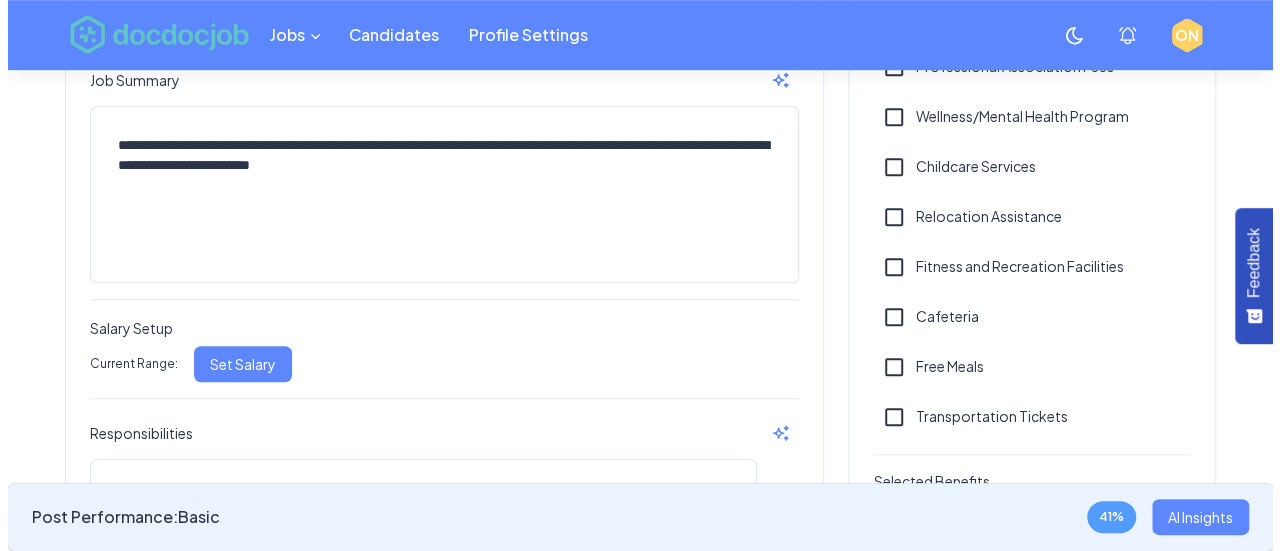 scroll, scrollTop: 700, scrollLeft: 0, axis: vertical 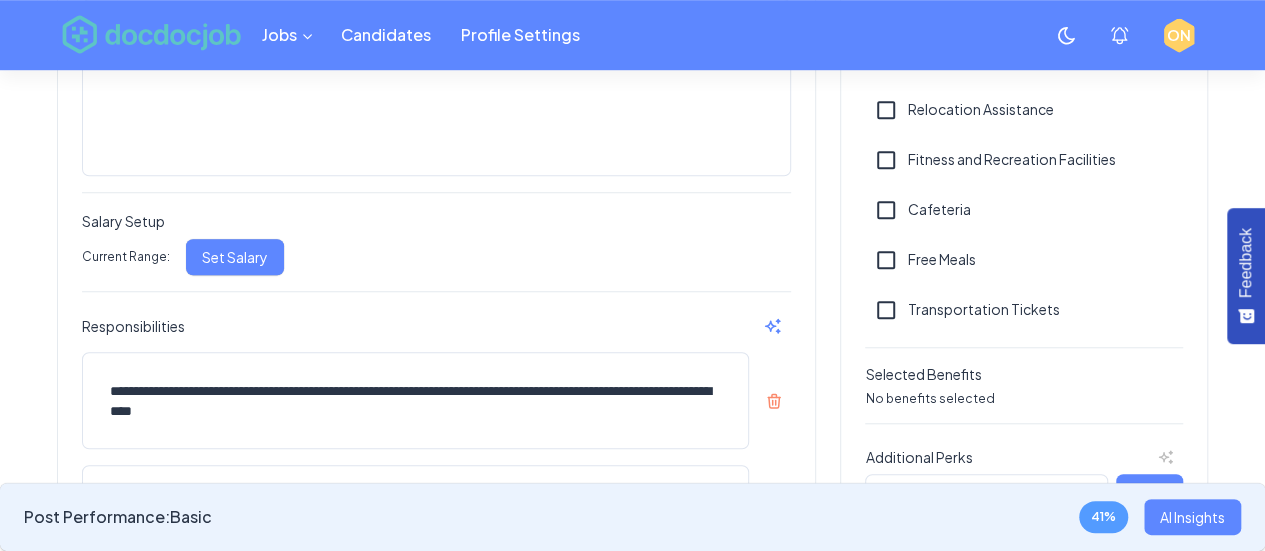 click on "Set Salary" at bounding box center (235, 257) 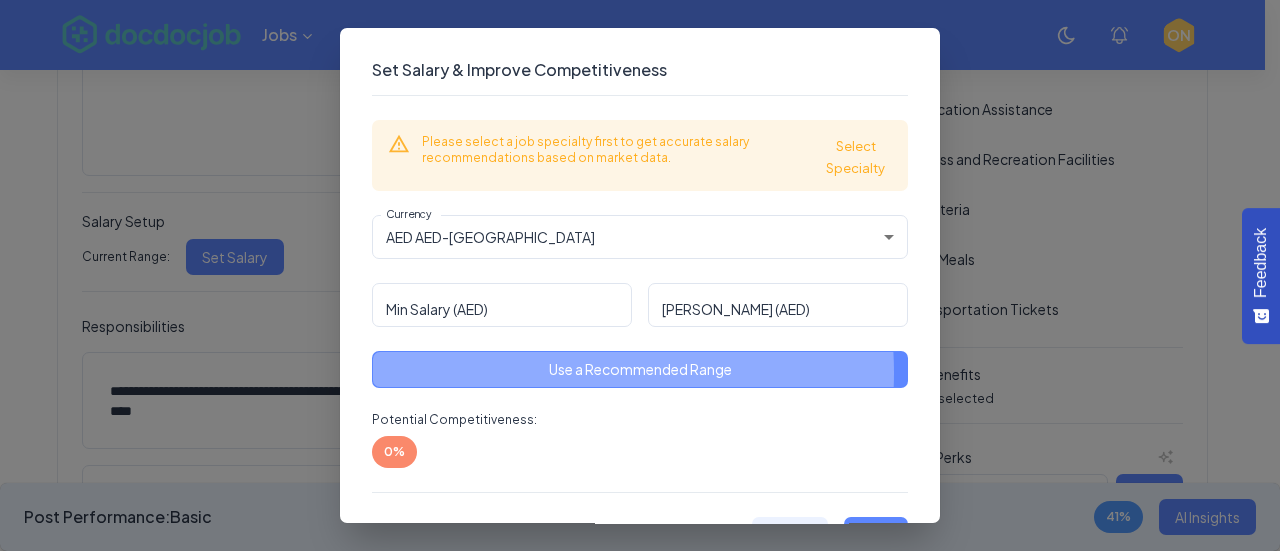 drag, startPoint x: 548, startPoint y: 372, endPoint x: 436, endPoint y: 376, distance: 112.0714 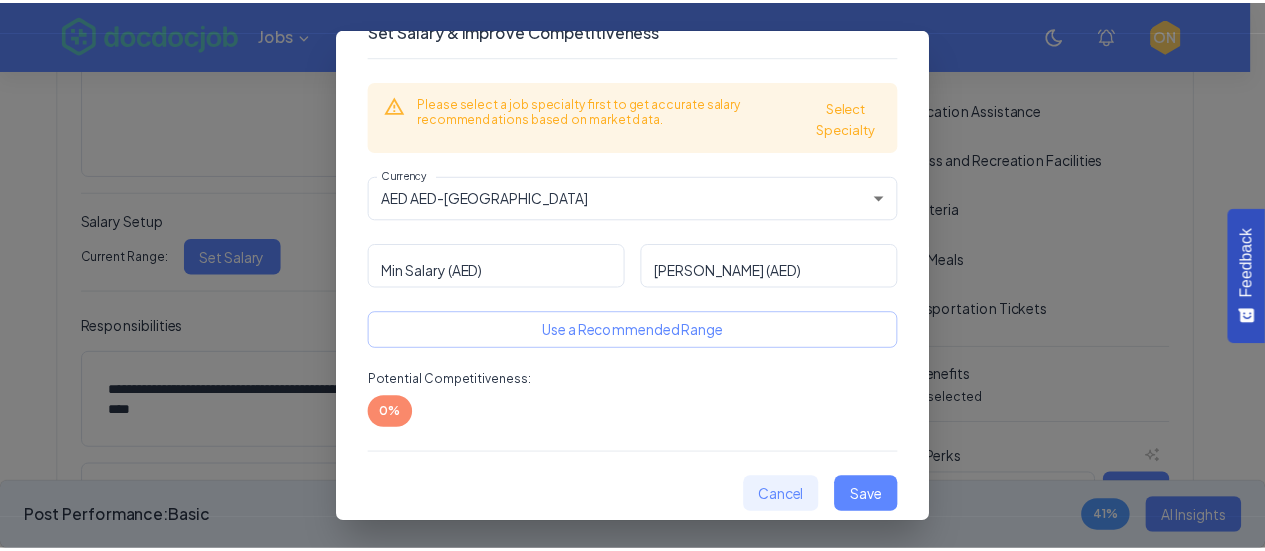 scroll, scrollTop: 60, scrollLeft: 0, axis: vertical 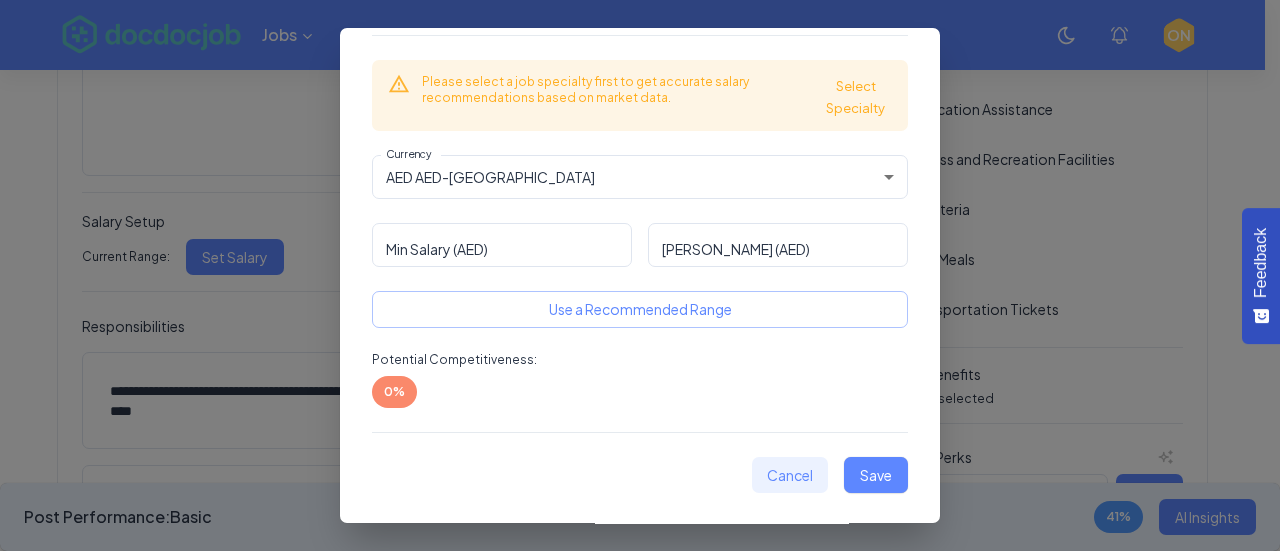 click on "Save" at bounding box center [876, 475] 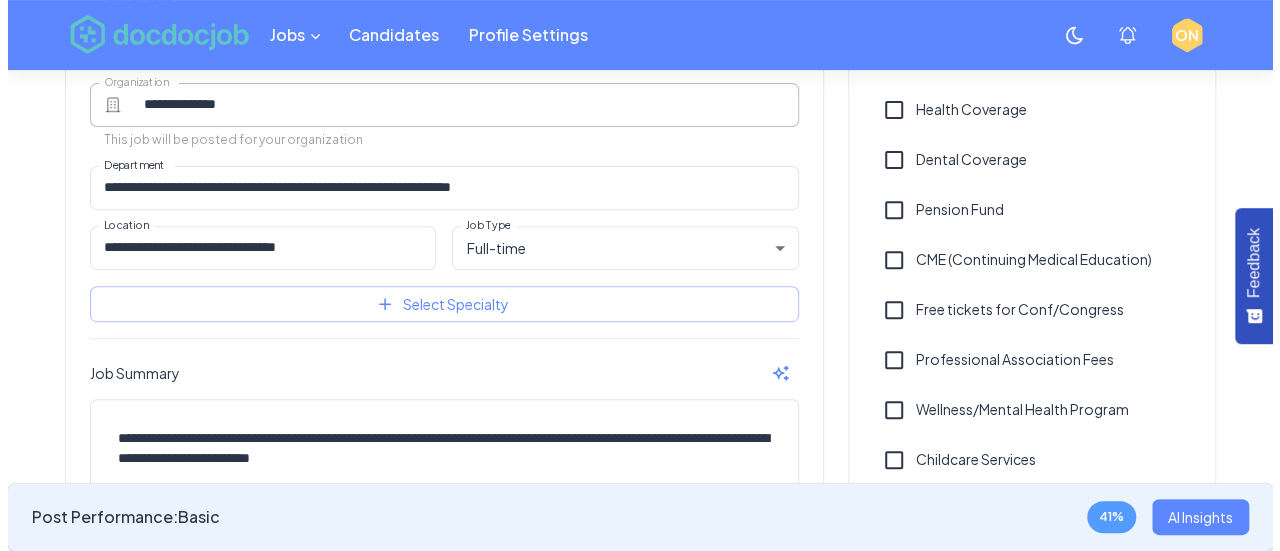 scroll, scrollTop: 300, scrollLeft: 0, axis: vertical 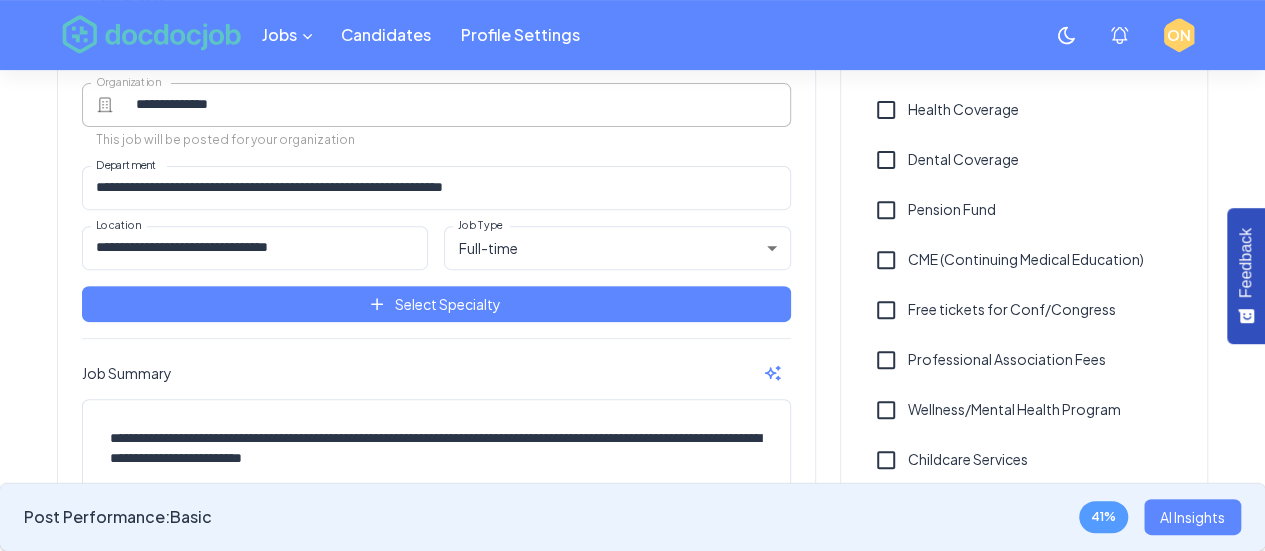click on "Select Specialty" at bounding box center [437, 304] 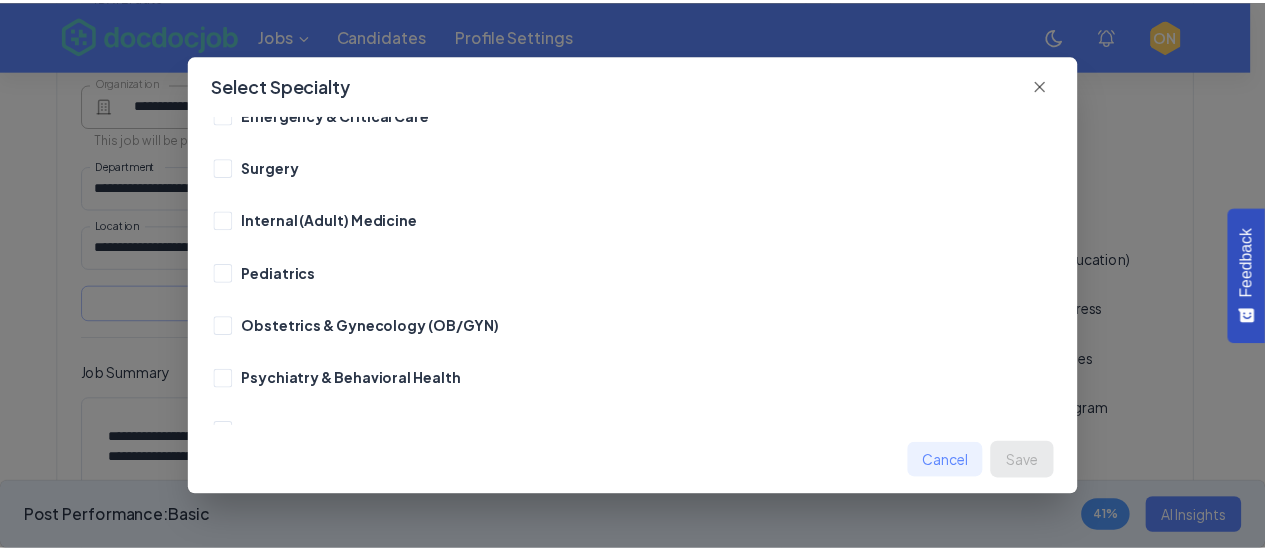scroll, scrollTop: 300, scrollLeft: 0, axis: vertical 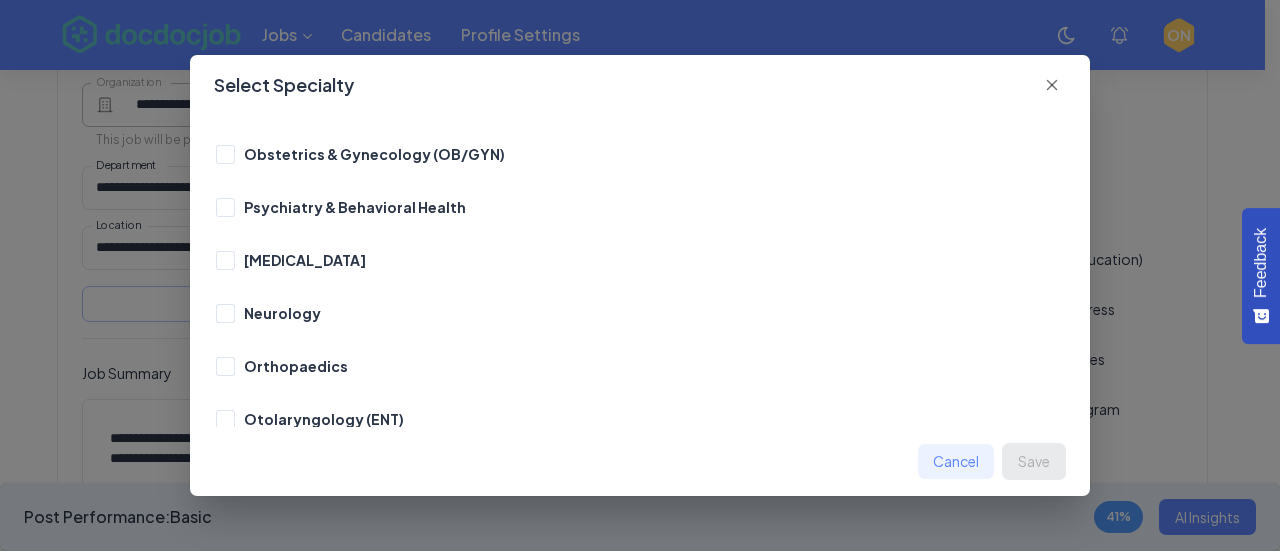 click on "Obstetrics & Gynecology (OB/GYN)" at bounding box center (374, 154) 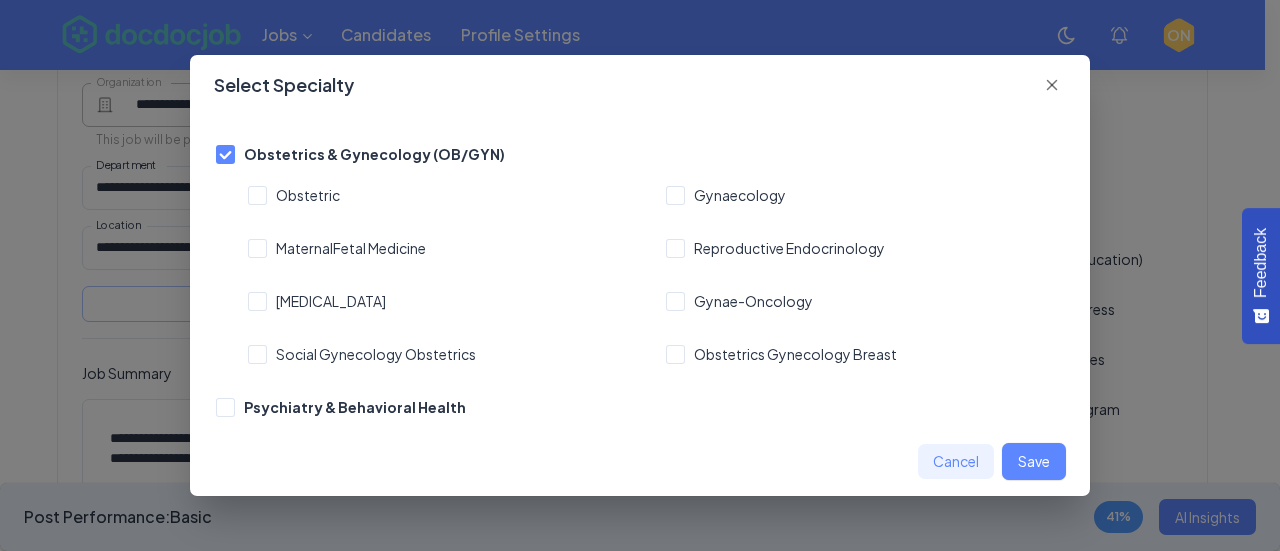 click on "Save" at bounding box center [1034, 461] 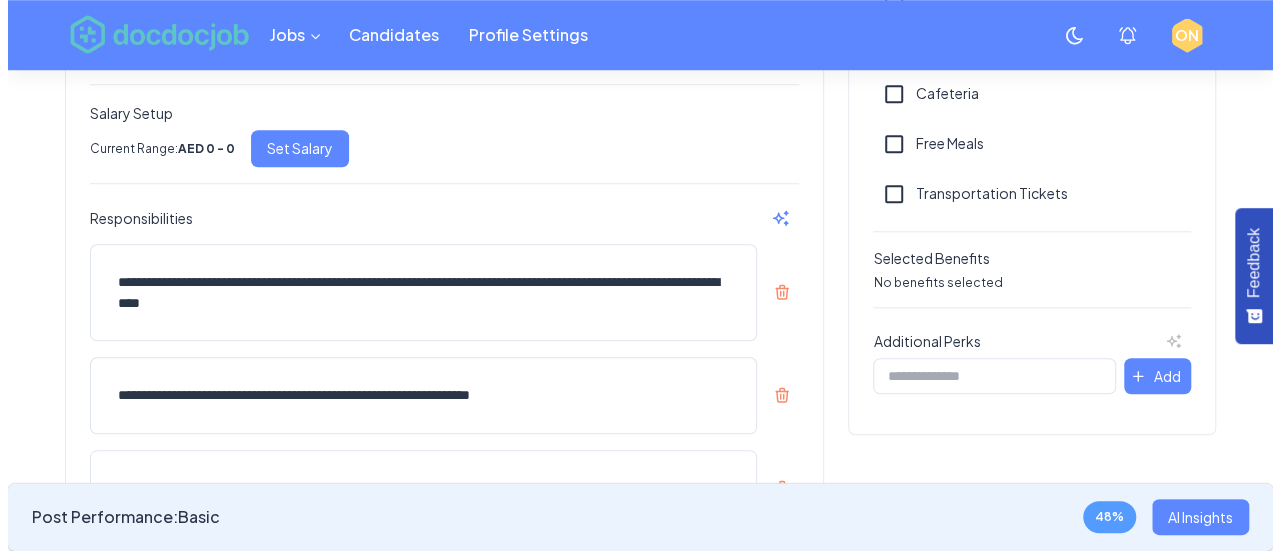 scroll, scrollTop: 700, scrollLeft: 0, axis: vertical 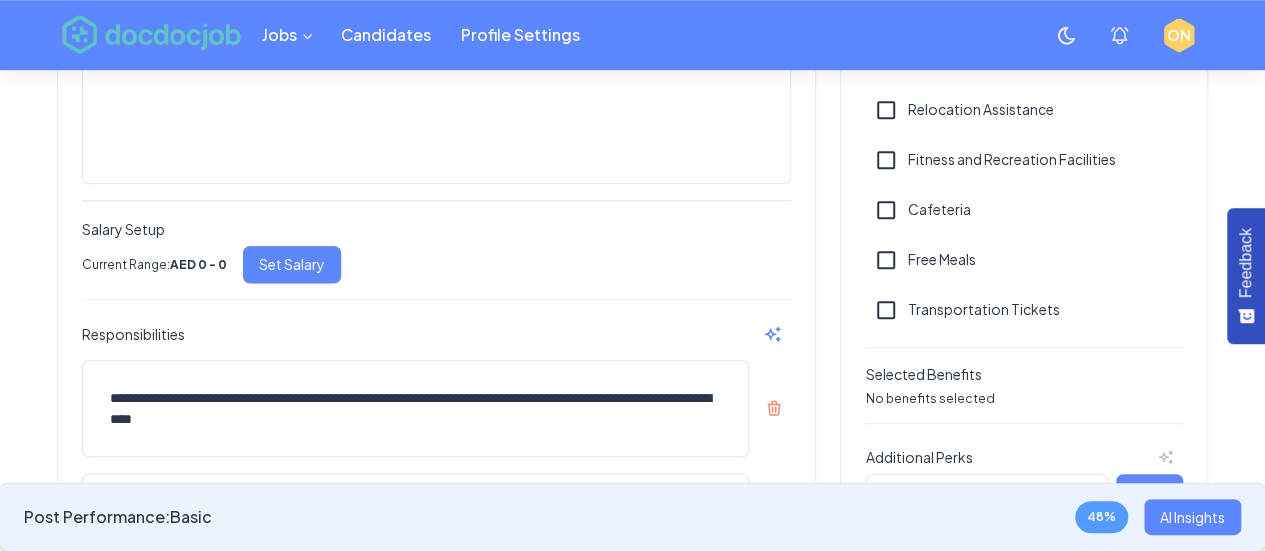 click on "Set Salary" at bounding box center [292, 264] 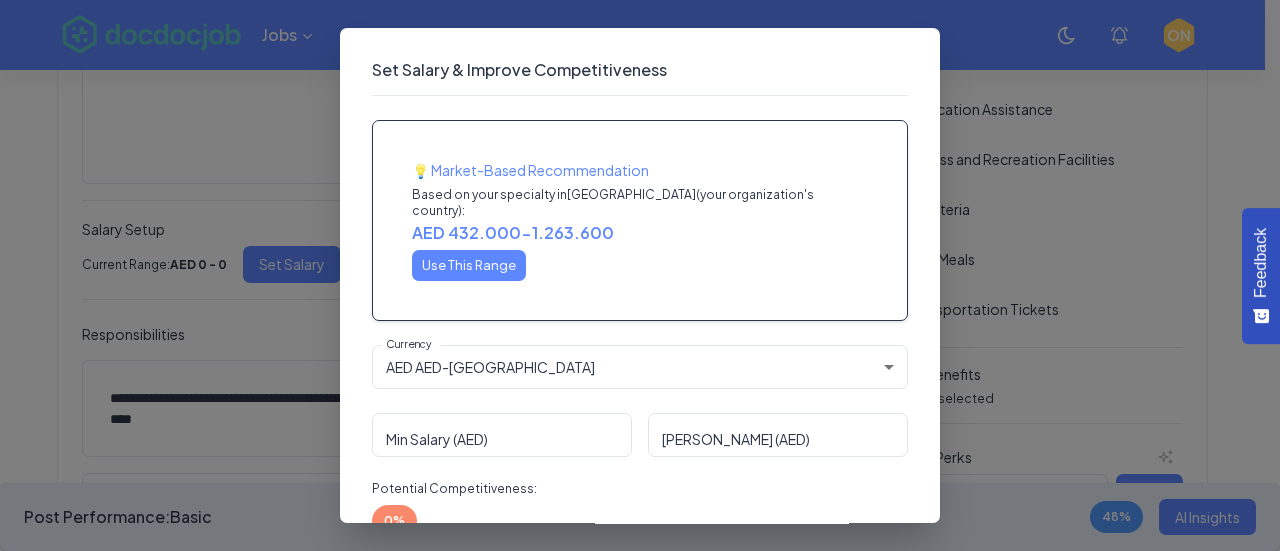 click on "Use This Range" at bounding box center [469, 265] 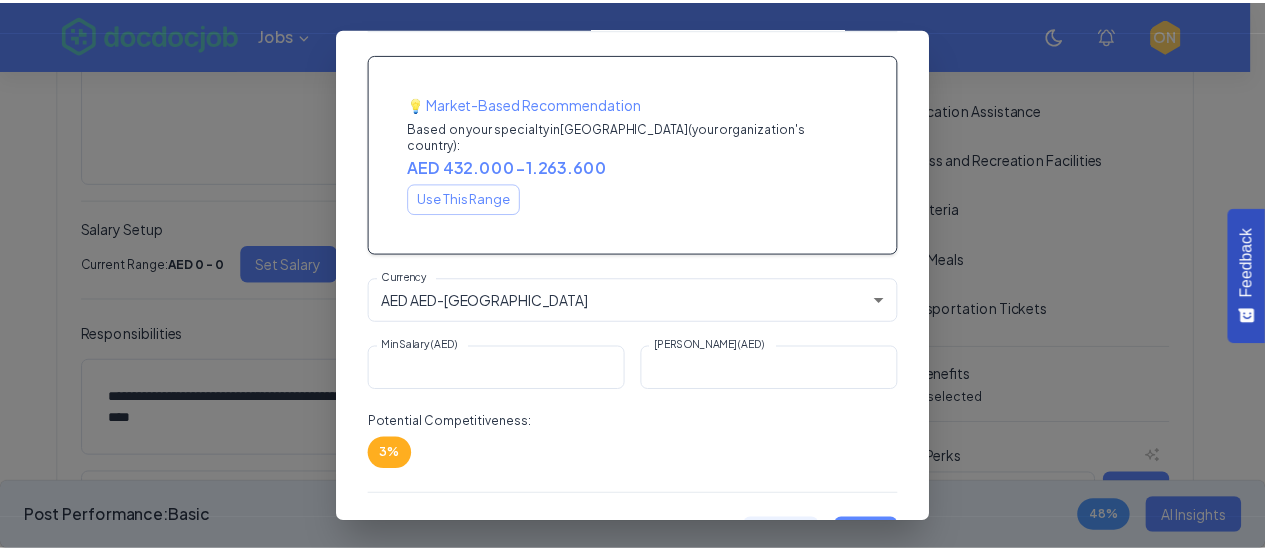 scroll, scrollTop: 112, scrollLeft: 0, axis: vertical 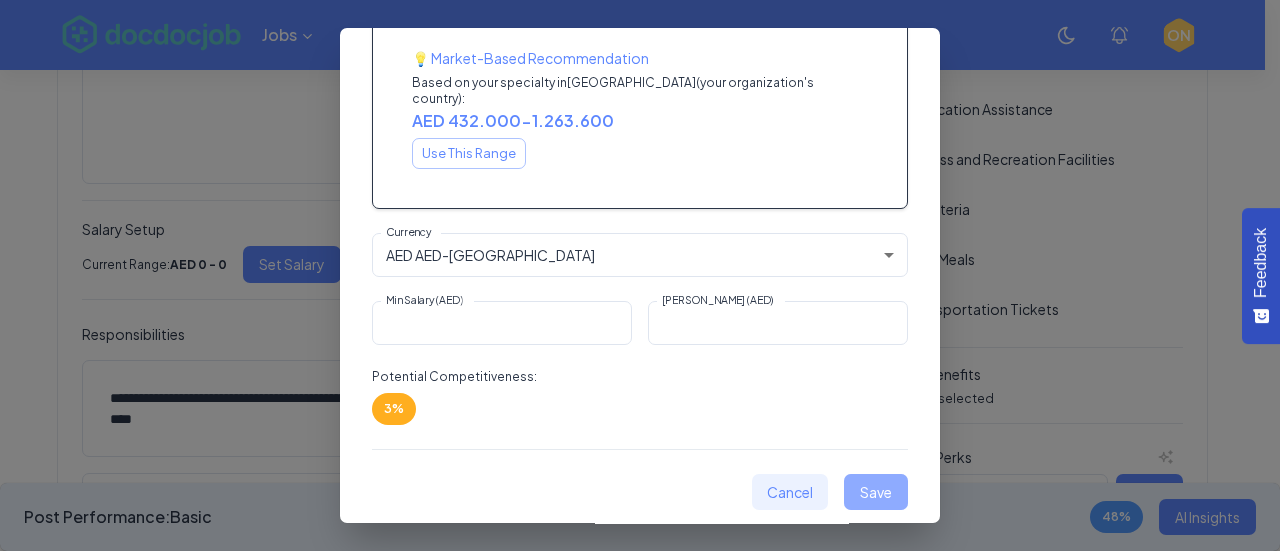 drag, startPoint x: 866, startPoint y: 475, endPoint x: 805, endPoint y: 472, distance: 61.073727 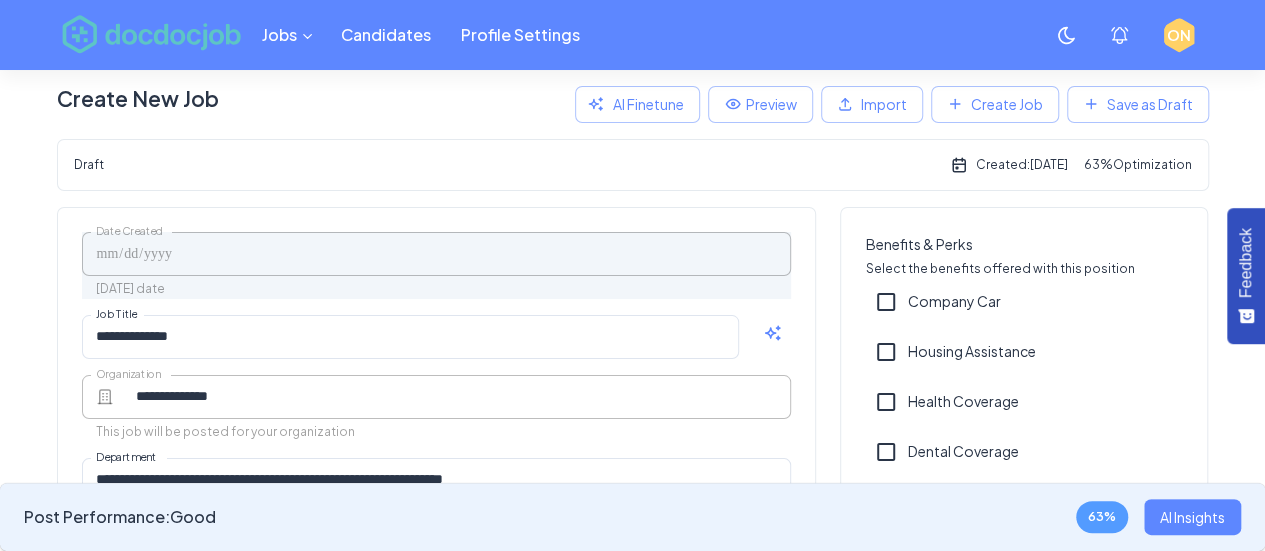 scroll, scrollTop: 0, scrollLeft: 0, axis: both 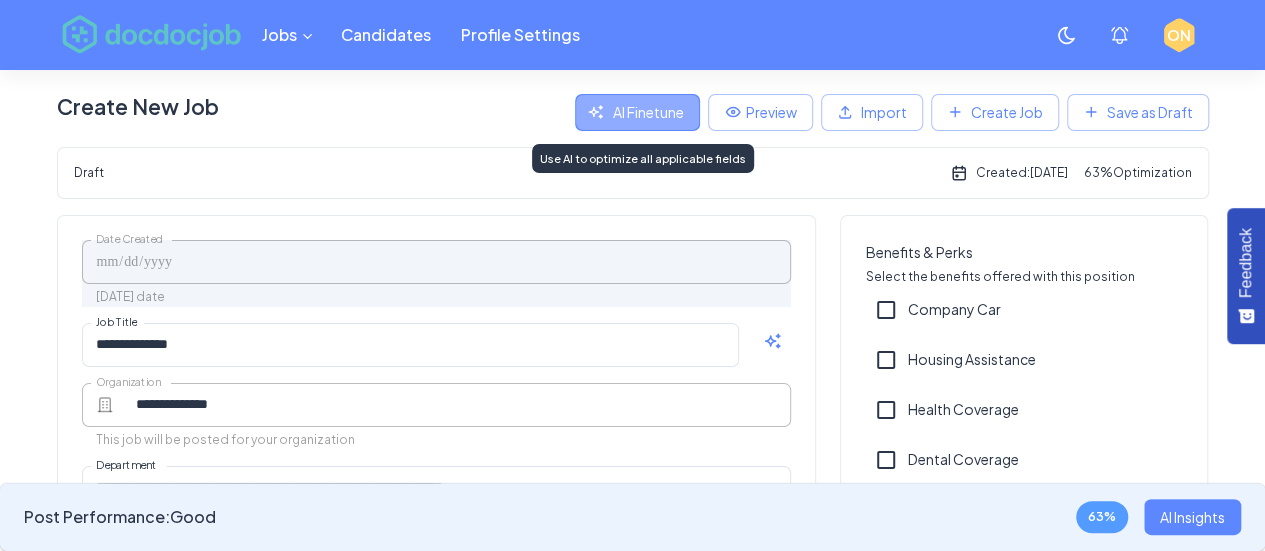 click on "AI Finetune" at bounding box center [648, 112] 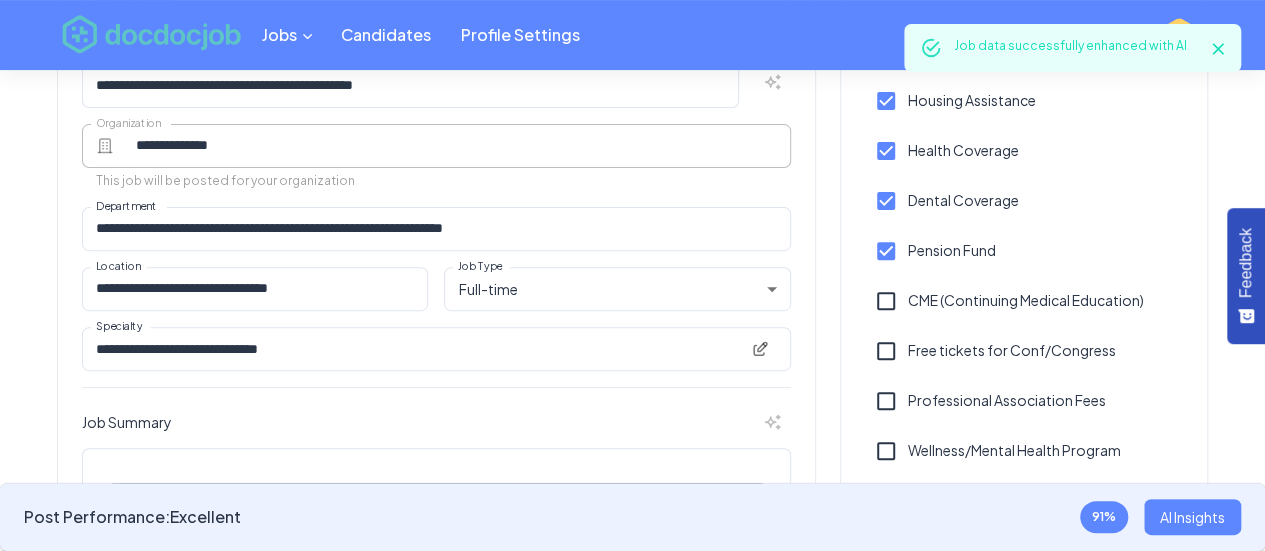 scroll, scrollTop: 0, scrollLeft: 0, axis: both 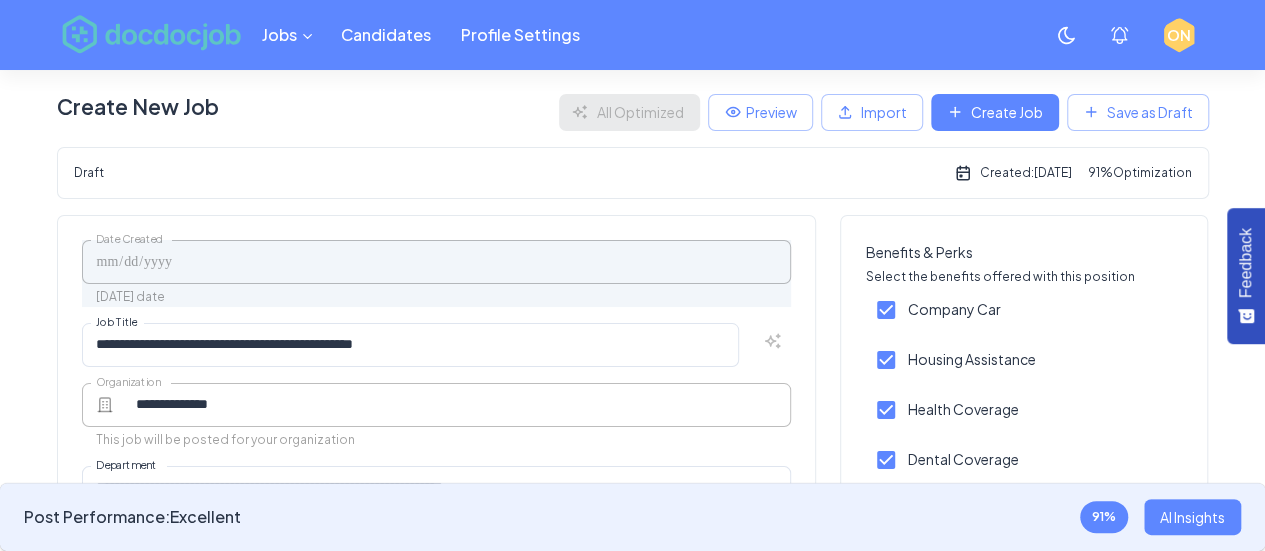 click on "Create Job" at bounding box center [995, 112] 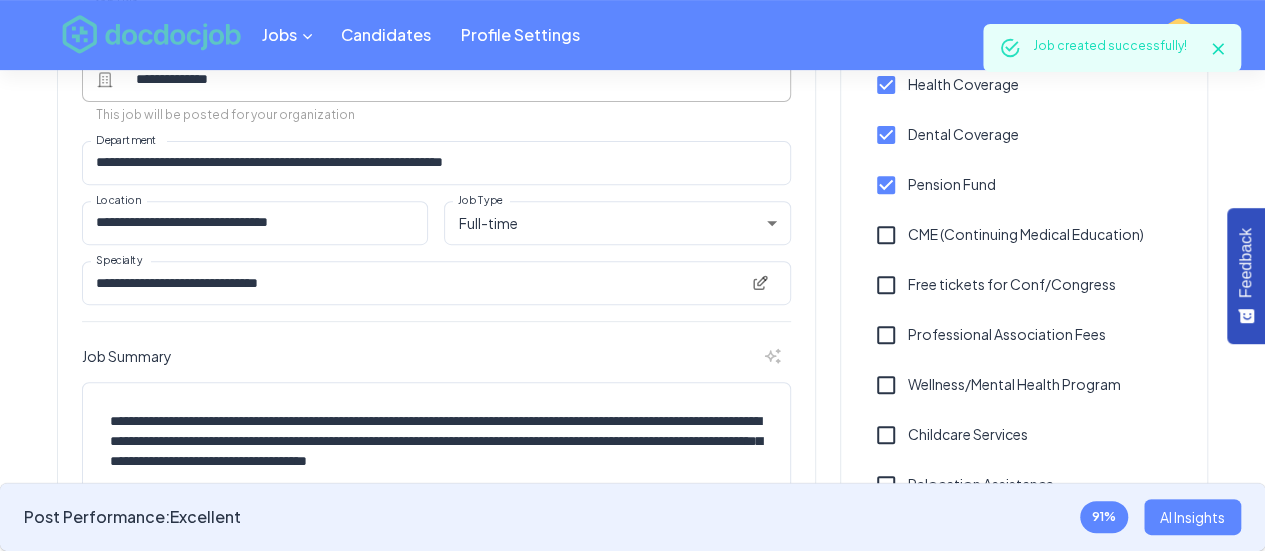 scroll, scrollTop: 202, scrollLeft: 0, axis: vertical 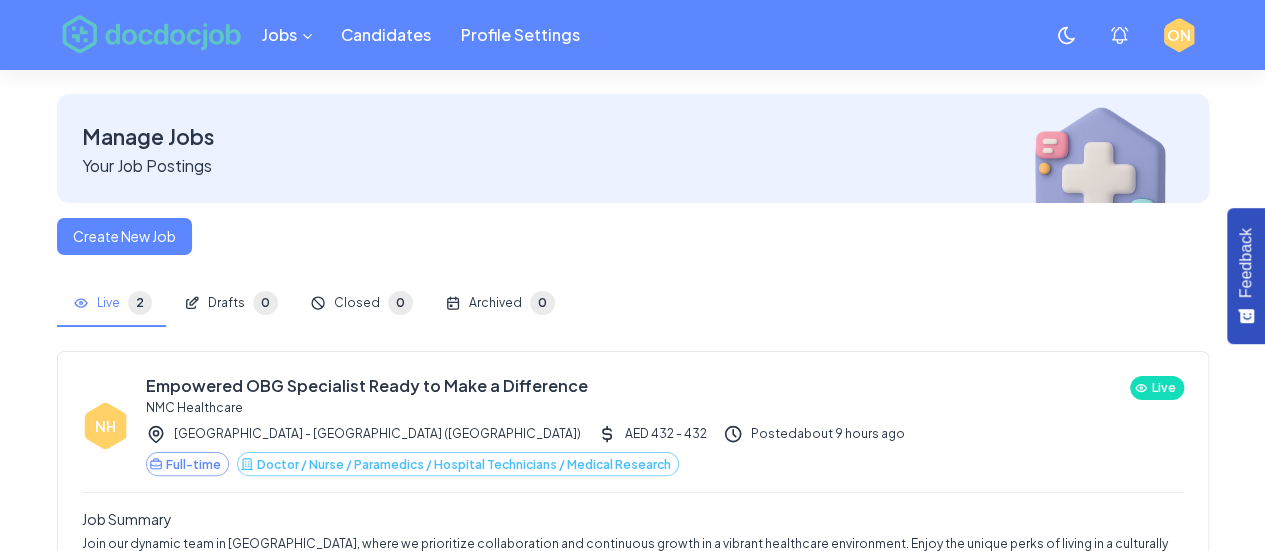 click on "Create New Job" at bounding box center (633, 236) 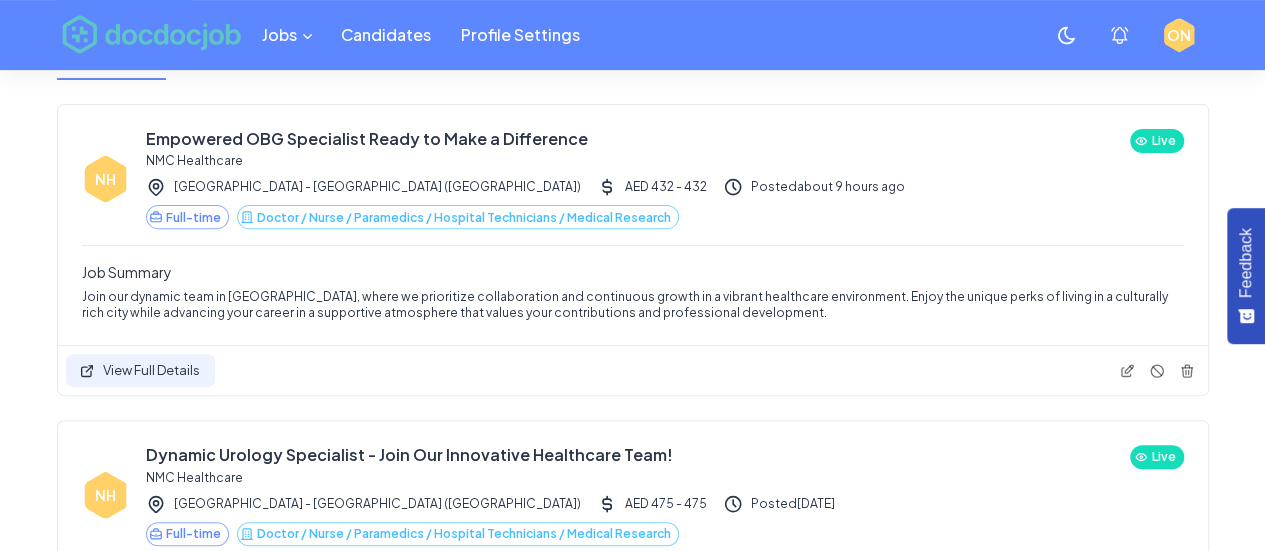 scroll, scrollTop: 200, scrollLeft: 0, axis: vertical 